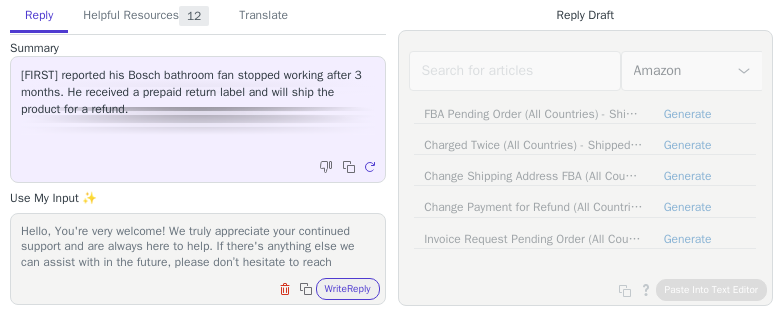 click on "Write  Reply" at bounding box center (348, 289) 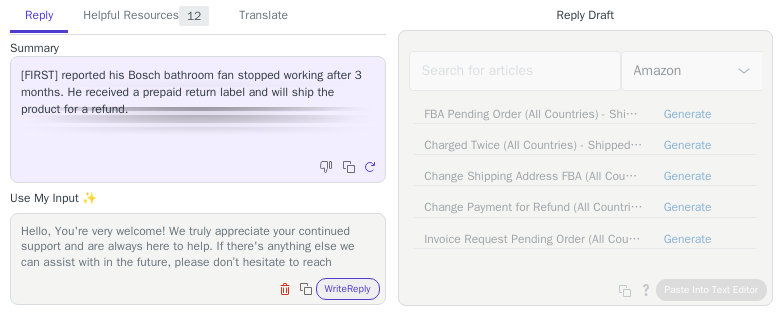 scroll, scrollTop: 0, scrollLeft: 0, axis: both 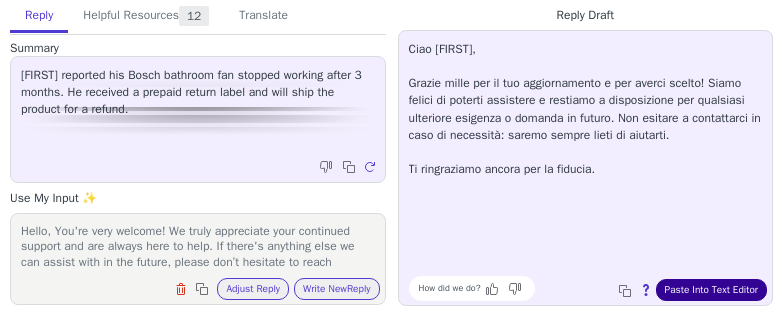 click on "Paste Into Text Editor" at bounding box center [711, 290] 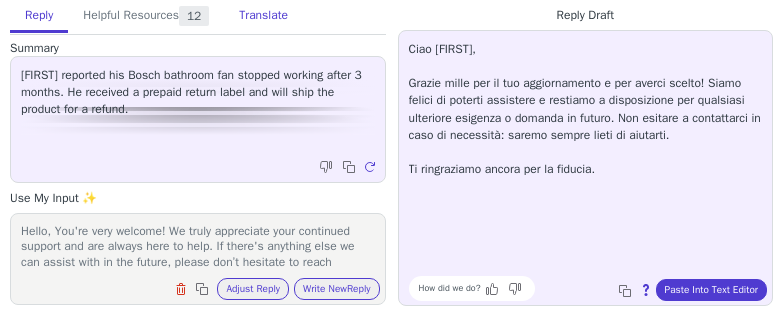 click on "Translate" at bounding box center [263, 16] 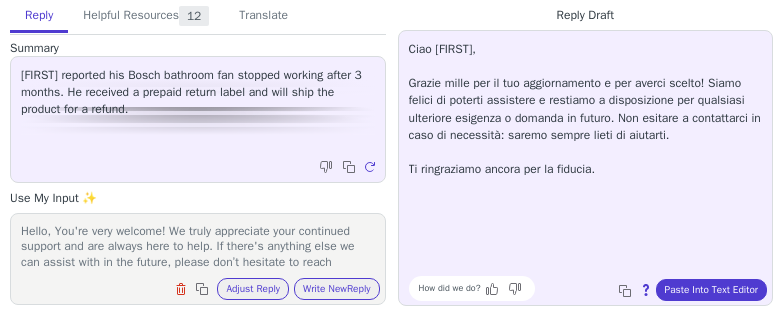 click at bounding box center (0, 0) 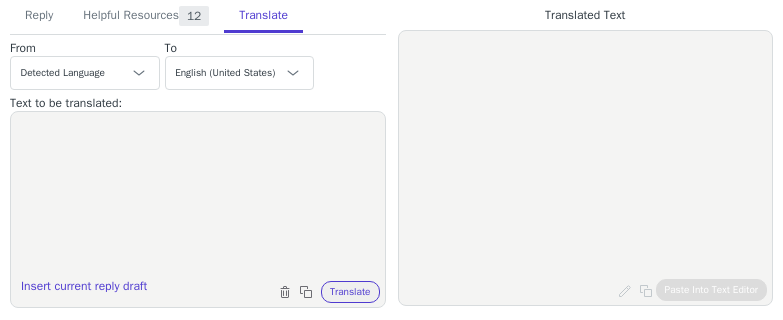 paste on "QnA for complete day	QnA for complete day	Team Meeting 	QnA for complete day	QnA for complete day" 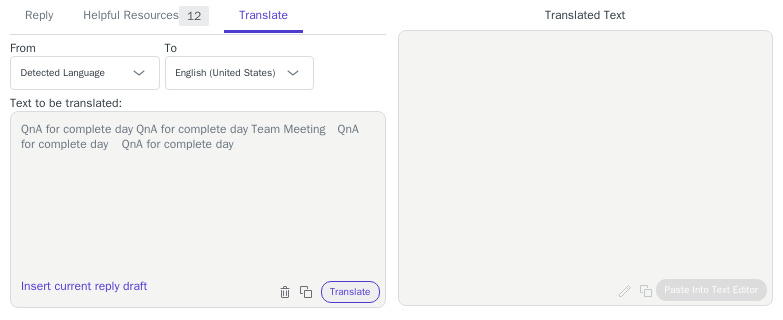 click on "QnA for complete day	QnA for complete day	Team Meeting 	QnA for complete day	QnA for complete day" at bounding box center (198, 197) 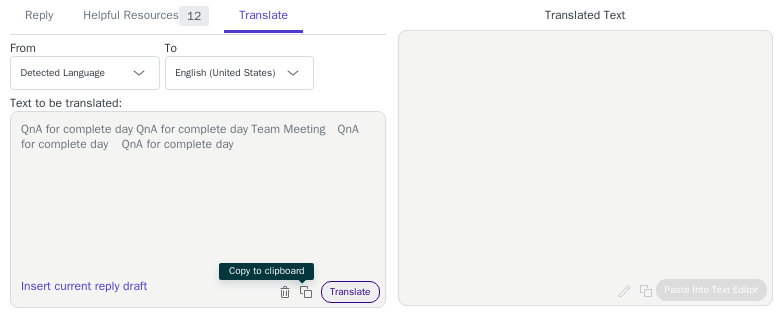 paste on "Ciao Alberto,
Grazie mille per il tuo aggiornamento e per averci scelto! Siamo felici di poterti assistere e restiamo a disposizione per qualsiasi ulteriore esigenza o domanda in futuro. Non esitare a contattarci in caso di necessità: saremo sempre lieti di aiutarti.
Ti ringraziamo ancora per la fiducia." 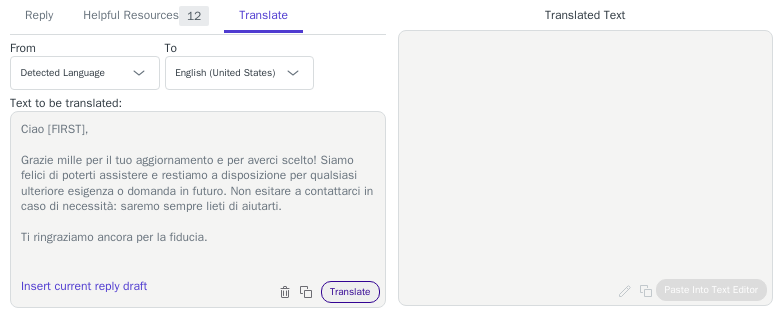 type on "Ciao Alberto,
Grazie mille per il tuo aggiornamento e per averci scelto! Siamo felici di poterti assistere e restiamo a disposizione per qualsiasi ulteriore esigenza o domanda in futuro. Non esitare a contattarci in caso di necessità: saremo sempre lieti di aiutarti.
Ti ringraziamo ancora per la fiducia." 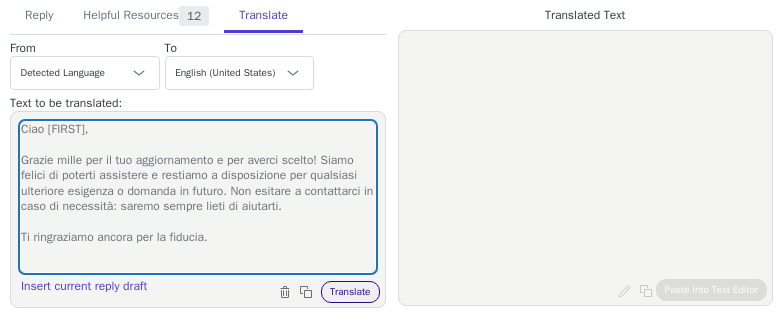 click on "Translate" at bounding box center [350, 292] 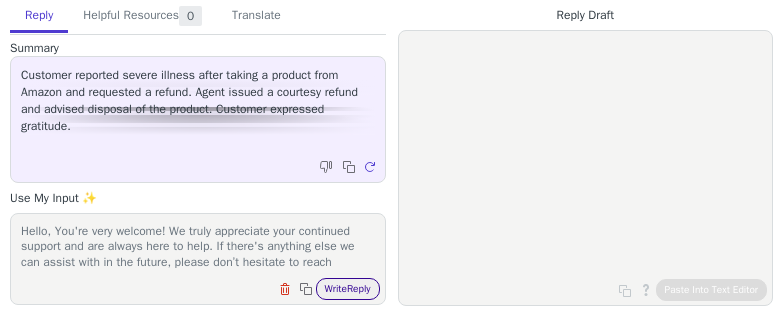 scroll, scrollTop: 0, scrollLeft: 0, axis: both 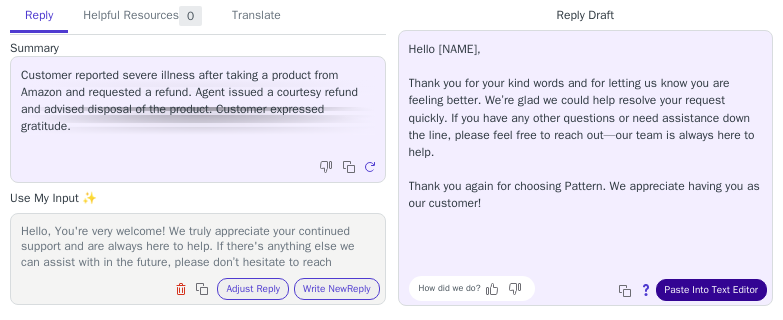click on "Paste Into Text Editor" at bounding box center (711, 290) 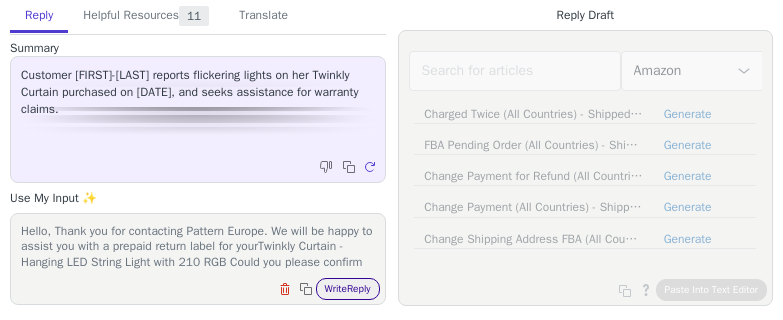 scroll, scrollTop: 0, scrollLeft: 0, axis: both 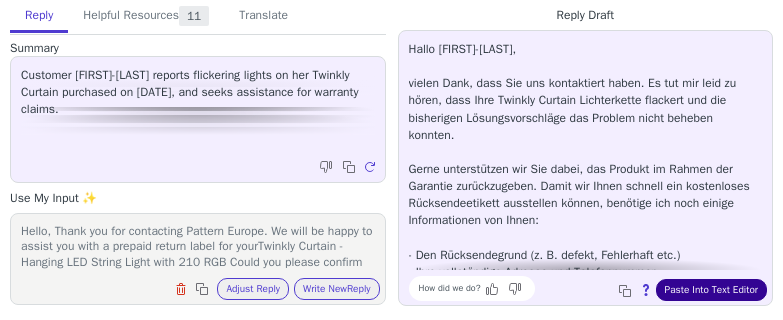click on "Paste Into Text Editor" at bounding box center [711, 290] 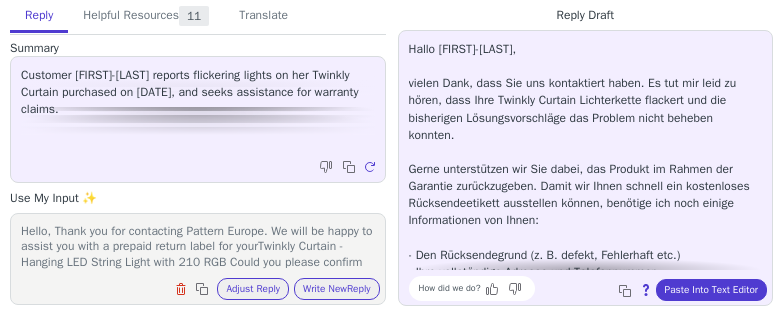 drag, startPoint x: 271, startPoint y: 19, endPoint x: 241, endPoint y: 114, distance: 99.62429 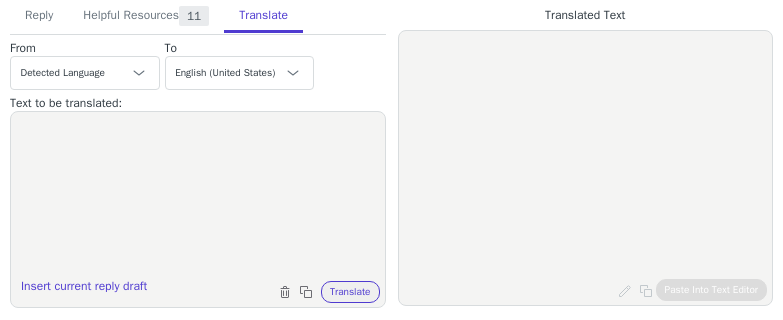 click at bounding box center (198, 197) 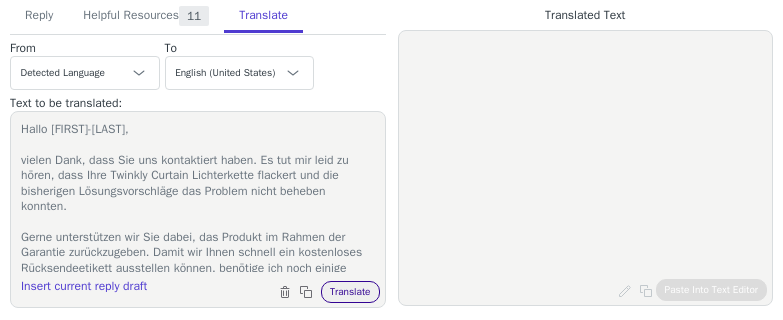 scroll, scrollTop: 189, scrollLeft: 0, axis: vertical 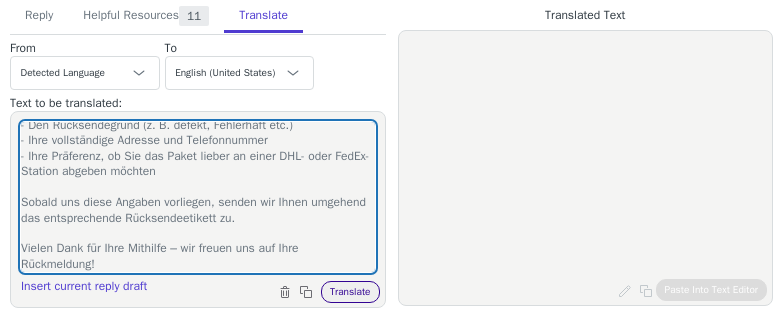 click on "Translate" at bounding box center [350, 292] 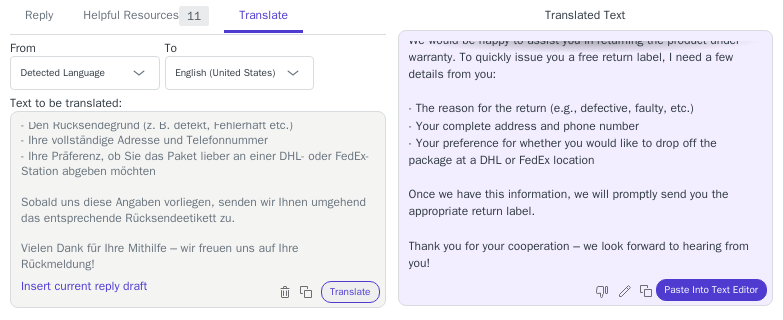 scroll, scrollTop: 113, scrollLeft: 0, axis: vertical 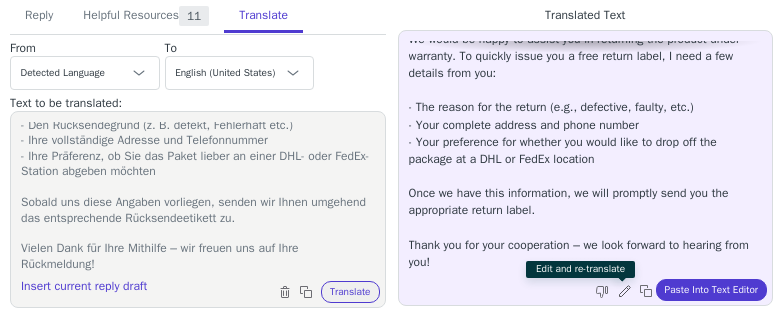 click at bounding box center [624, 290] 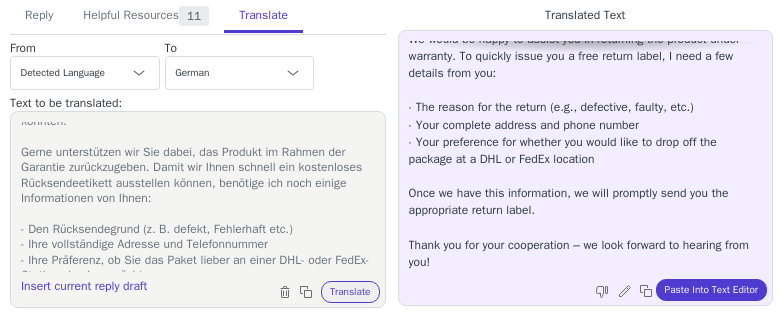 scroll, scrollTop: 47, scrollLeft: 0, axis: vertical 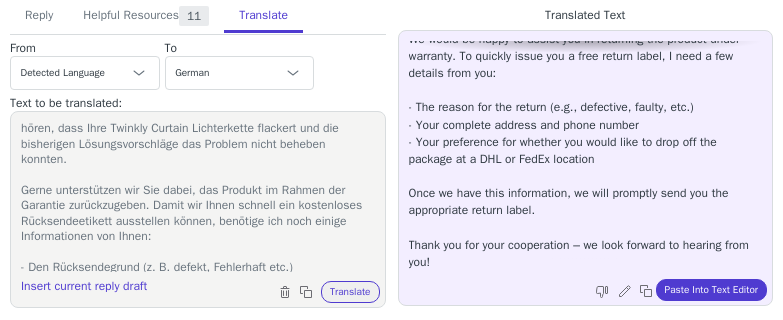click on "Hello [FIRST]-[LAST],
Thank you for reaching out to us. I'm sorry to hear that your Twinkly Curtain lights are flickering and that the previous solutions have not resolved the issue.
We would be happy to assist you in returning the product under warranty. To quickly issue you a free return label, I need a few details from you:
- The reason for the return (e.g., defective, faulty, etc.)
- Your complete address and phone number
- Your preference for whether you would like to drop off the package at a DHL or FedEx location
Once we have this information, we will promptly send you the appropriate return label.
Thank you for your cooperation – we look forward to hearing from you!" at bounding box center (198, 197) 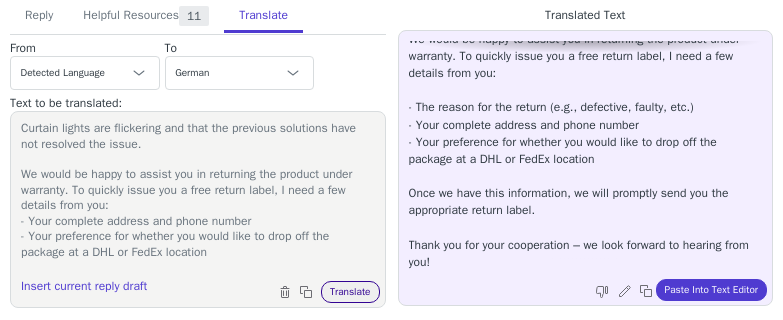 type on "Hello [FIRST]-[LAST],
Thank you for reaching out to us. I'm sorry to hear that your Twinkly Curtain lights are flickering and that the previous solutions have not resolved the issue.
We would be happy to assist you in returning the product under warranty. To quickly issue you a free return label, I need a few details from you:
- Your complete address and phone number
- Your preference for whether you would like to drop off the package at a DHL or FedEx location
Once we have this information, we will promptly send you the appropriate return label.
Thank you for your cooperation – we look forward to hearing from you!" 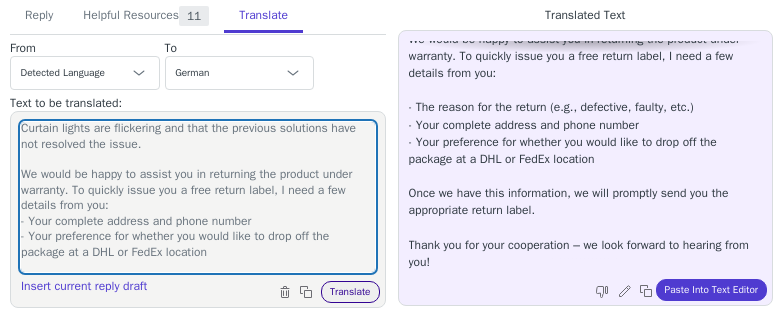 click on "Translate" at bounding box center [350, 292] 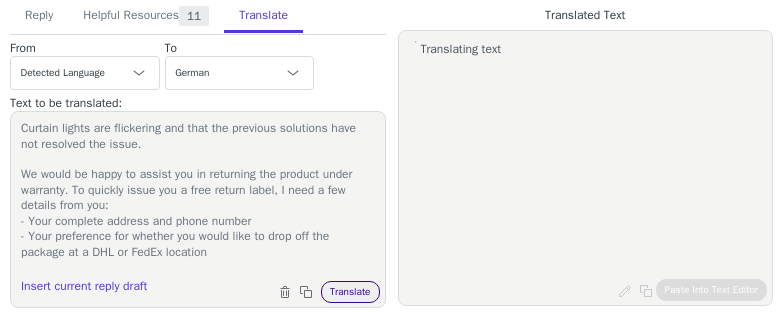 scroll, scrollTop: 0, scrollLeft: 0, axis: both 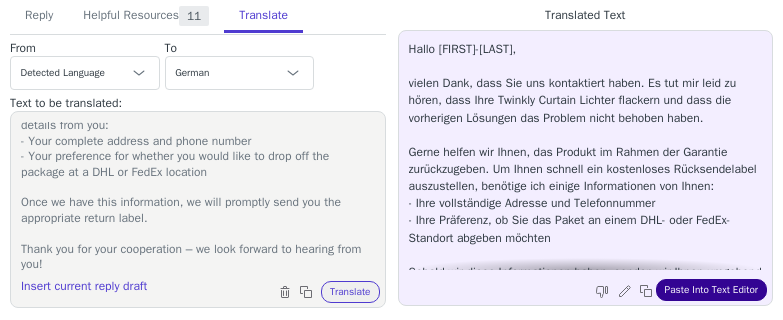 click on "Paste Into Text Editor" at bounding box center (711, 290) 